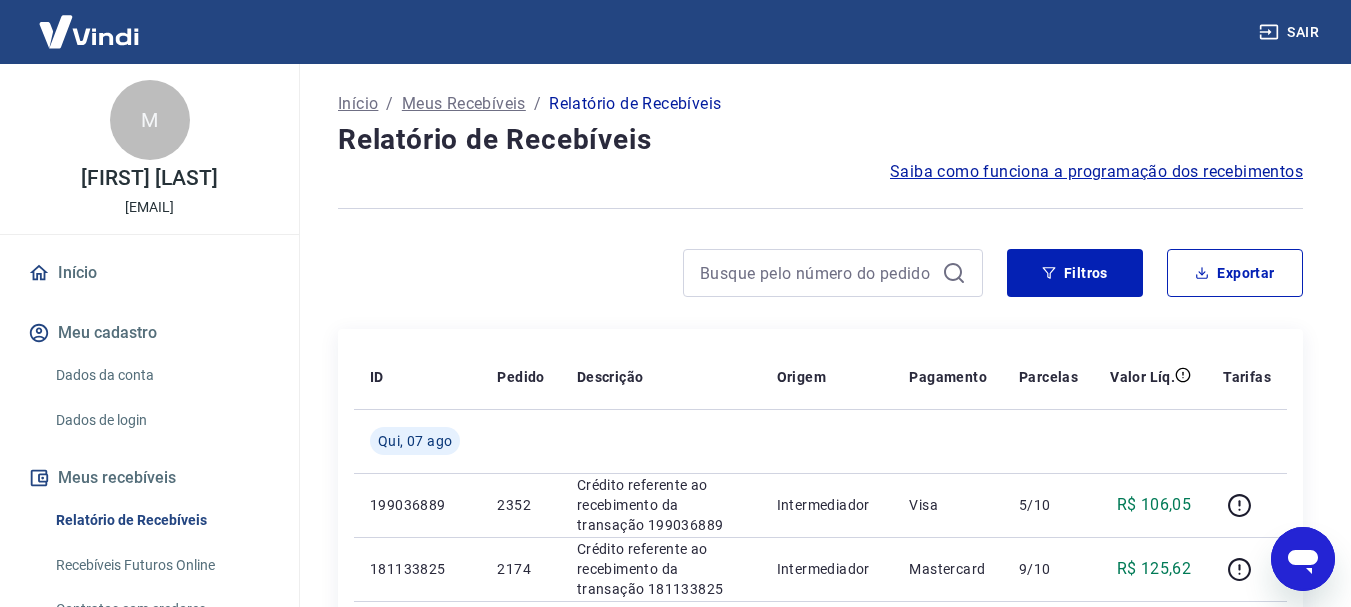 scroll, scrollTop: 980, scrollLeft: 0, axis: vertical 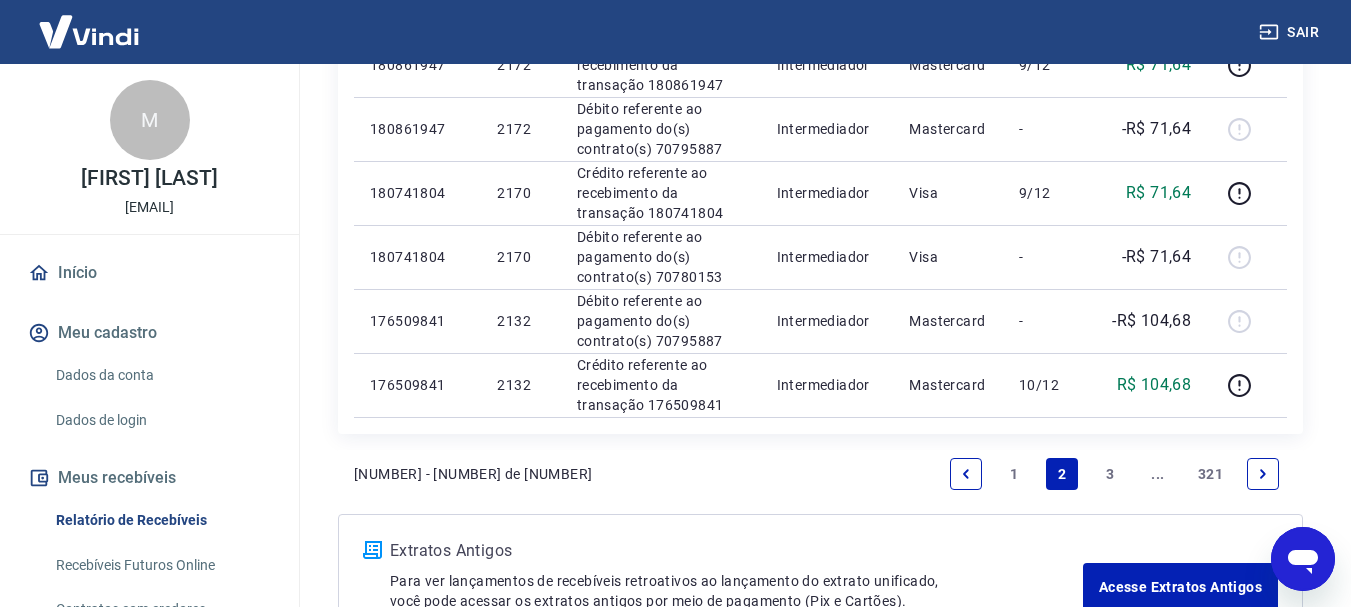 click on "3" at bounding box center (1110, 474) 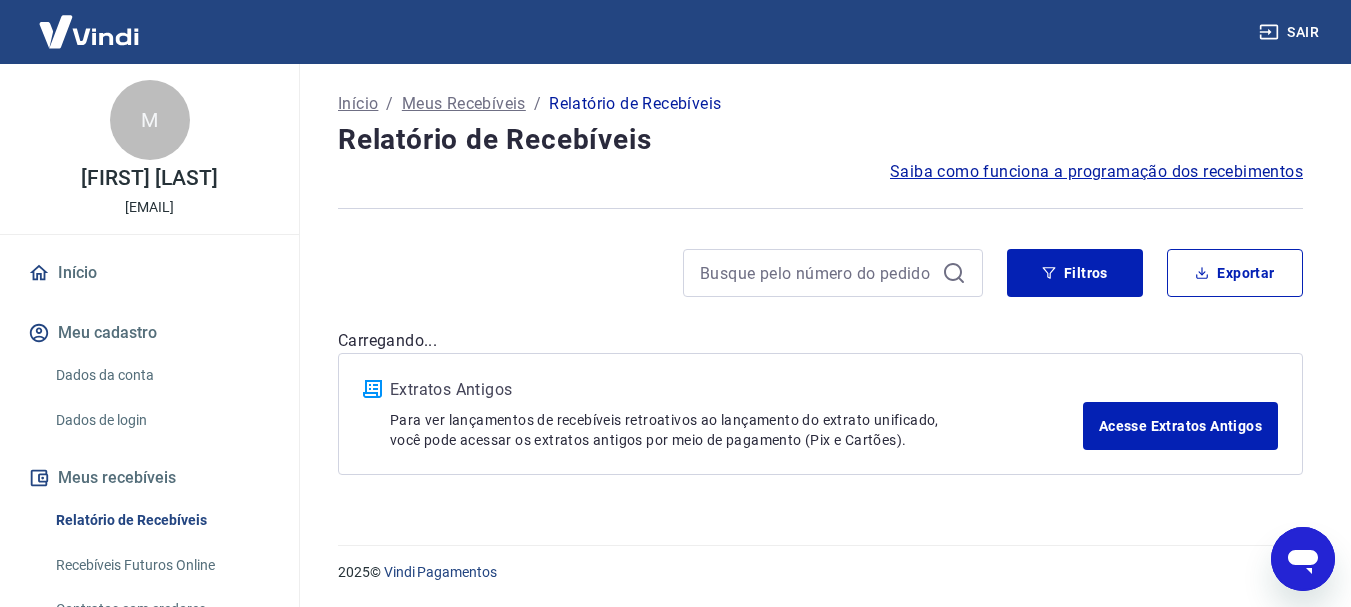 scroll, scrollTop: 0, scrollLeft: 0, axis: both 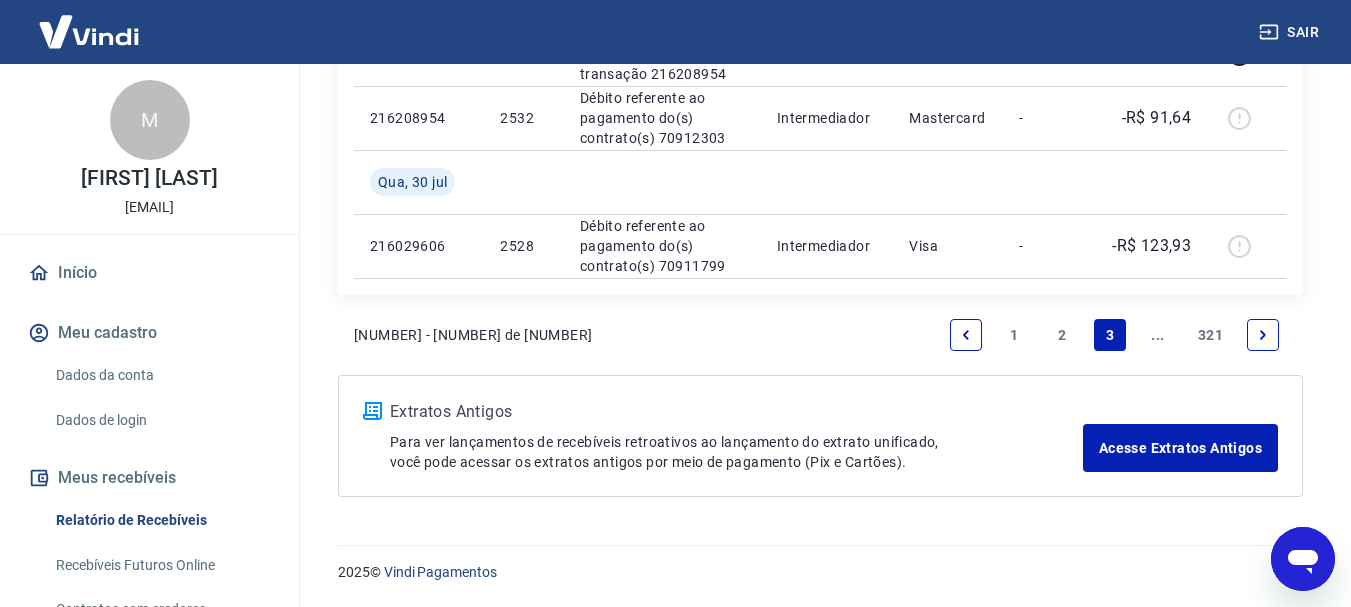 drag, startPoint x: 1055, startPoint y: 336, endPoint x: 970, endPoint y: 375, distance: 93.52005 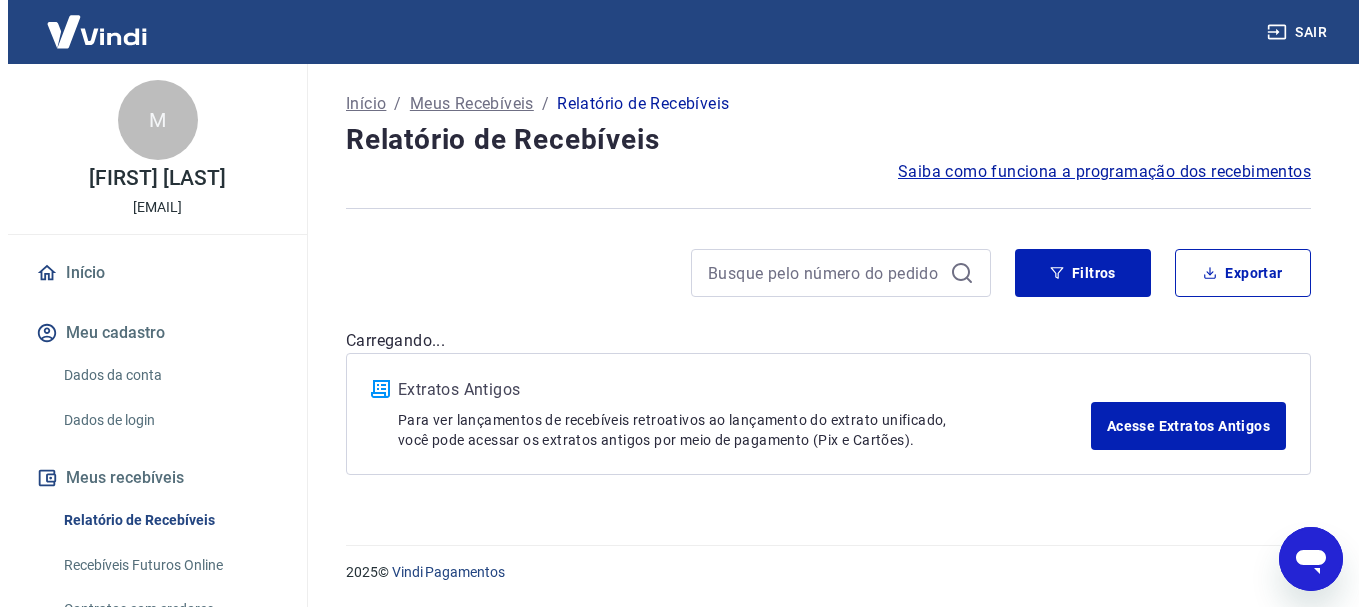 scroll, scrollTop: 0, scrollLeft: 0, axis: both 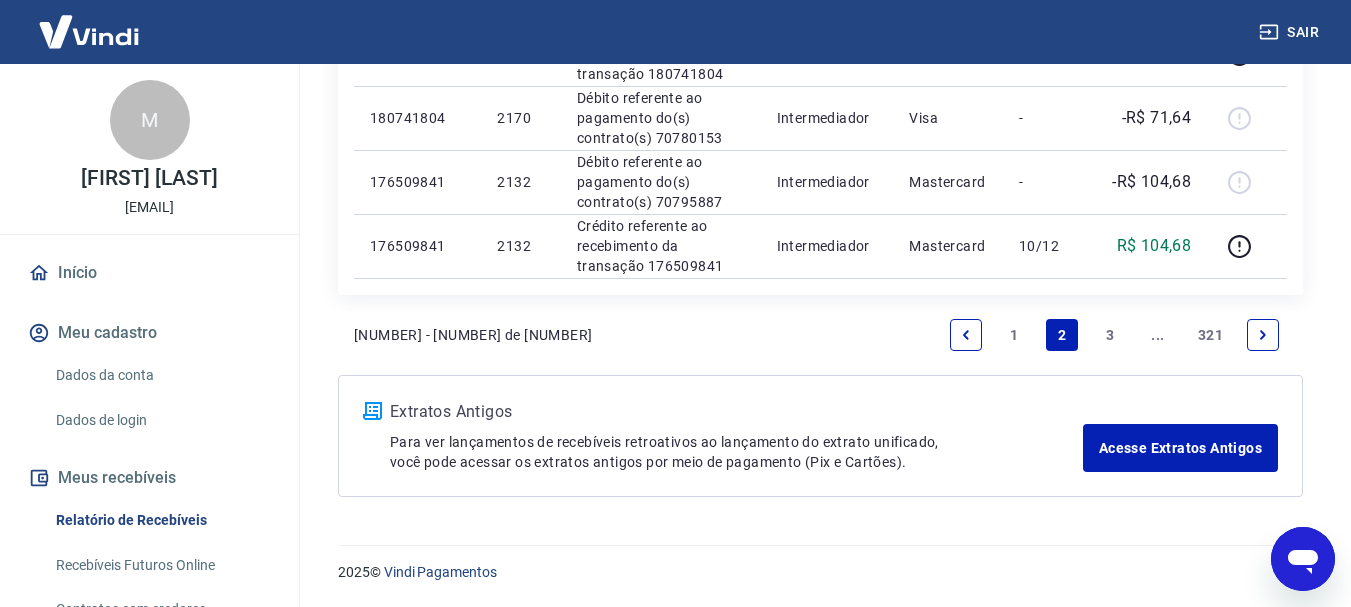 click on "1" at bounding box center [1014, 335] 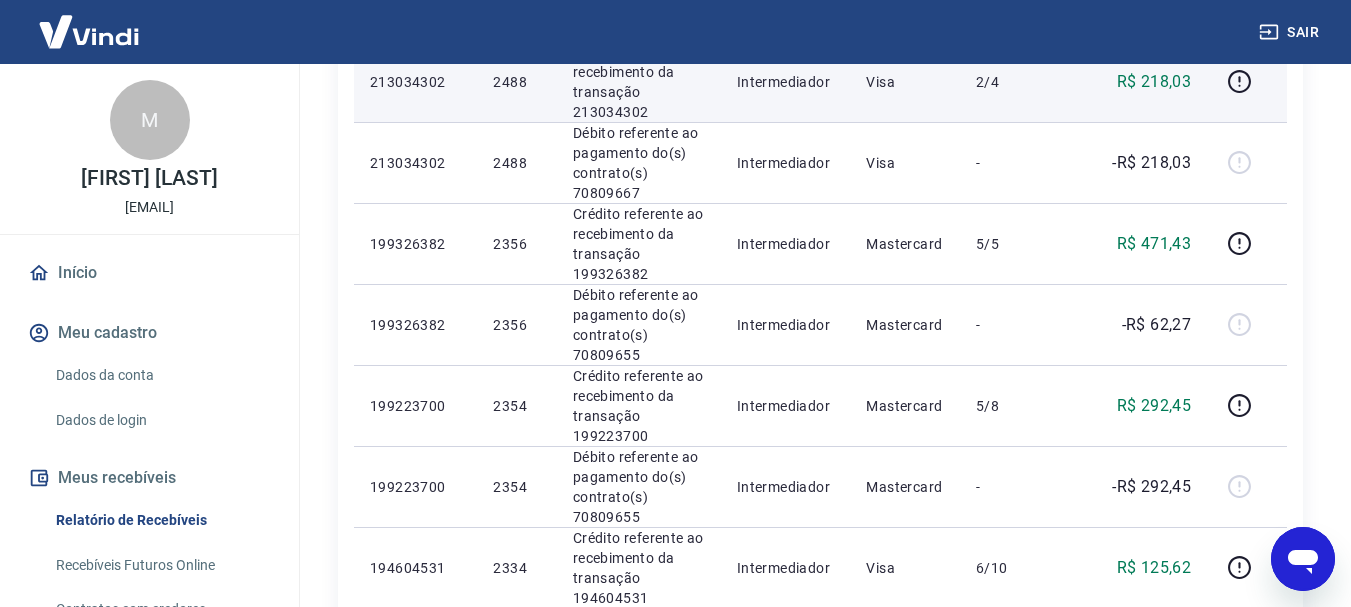 scroll, scrollTop: 533, scrollLeft: 0, axis: vertical 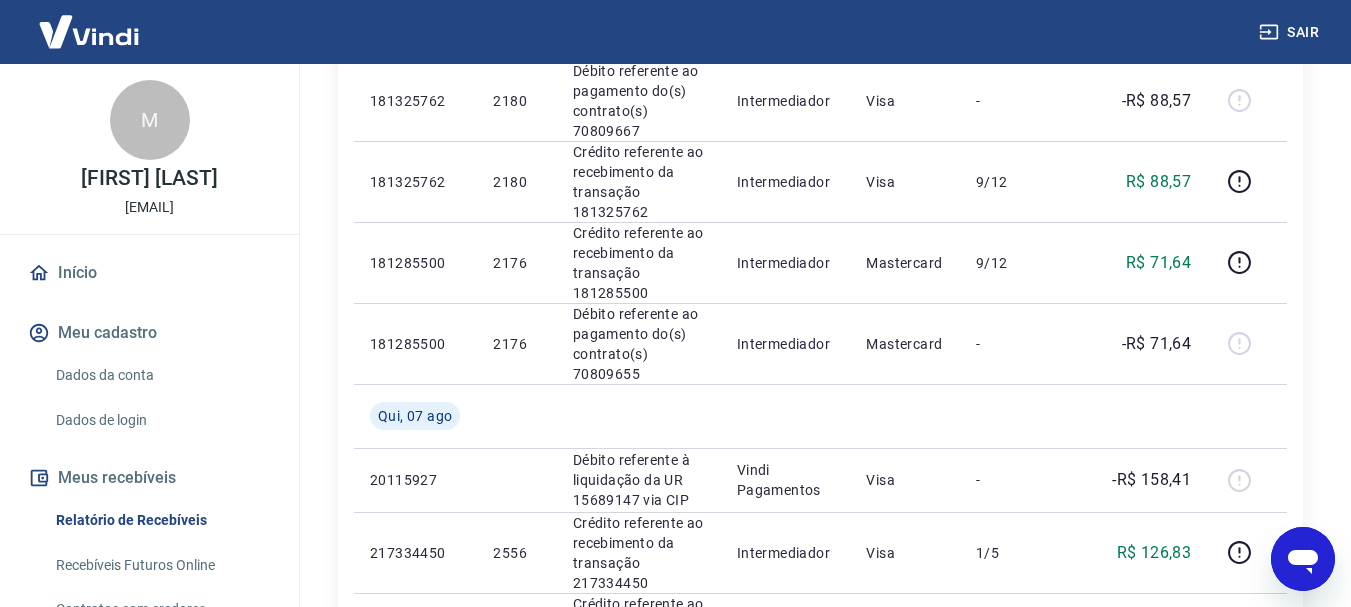 click on "2" at bounding box center [1062, 893] 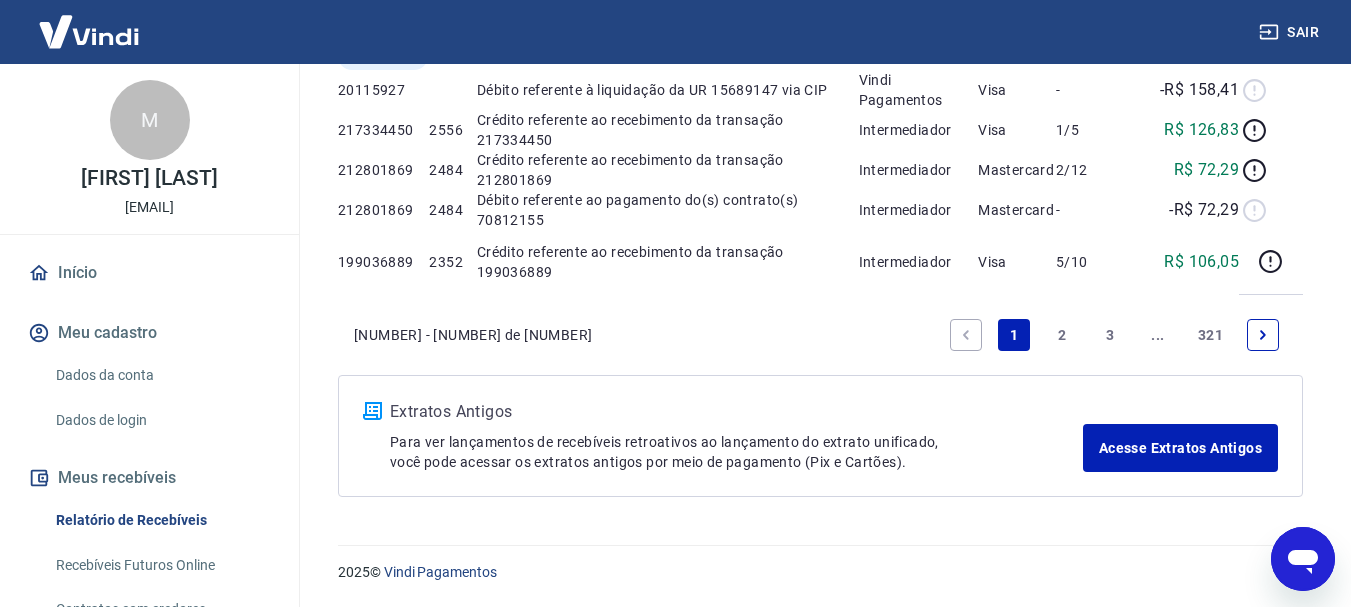 scroll, scrollTop: 0, scrollLeft: 0, axis: both 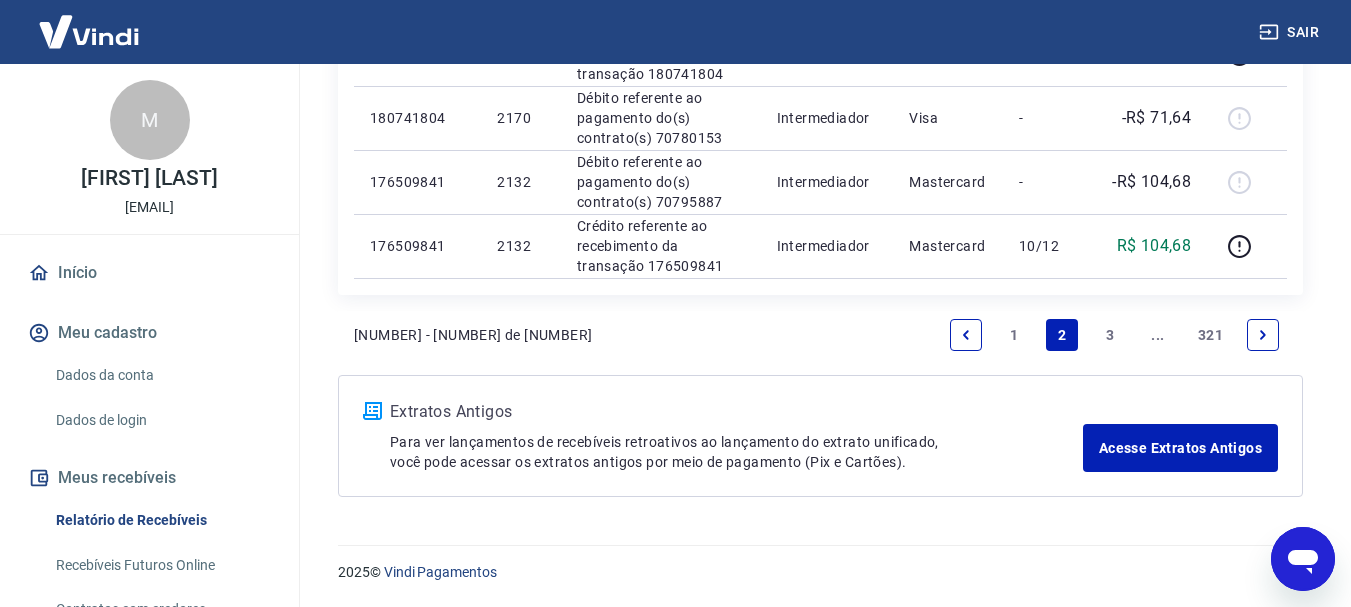 click on "1" at bounding box center [1014, 335] 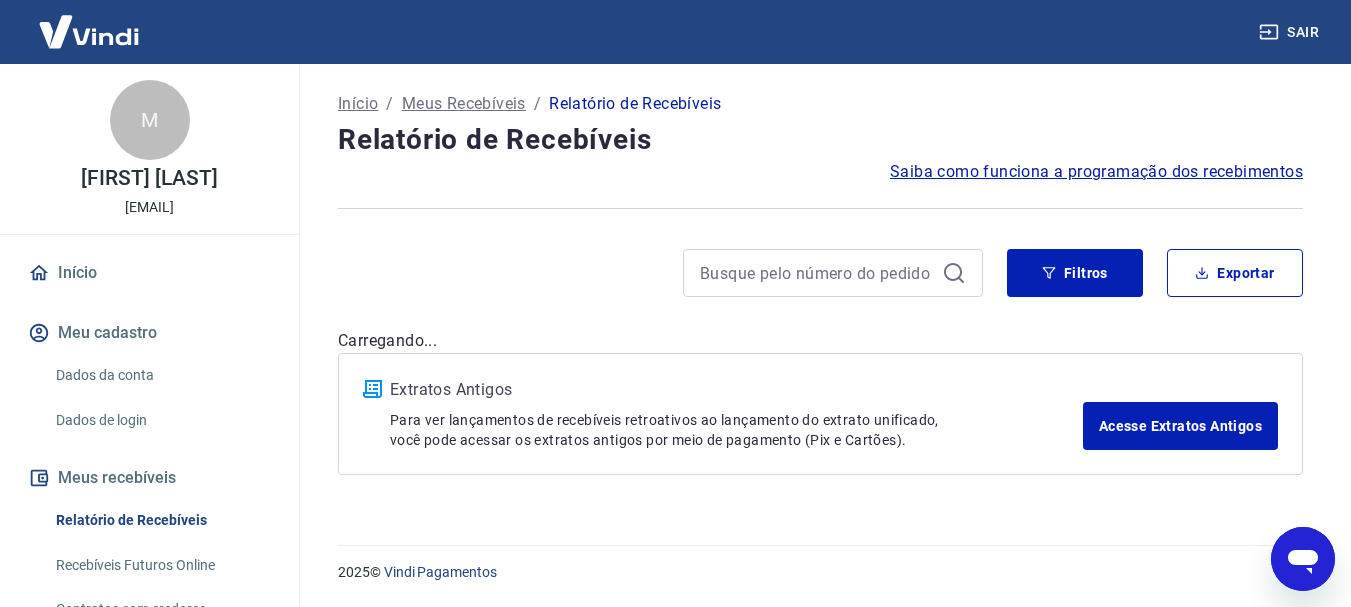 scroll, scrollTop: 0, scrollLeft: 0, axis: both 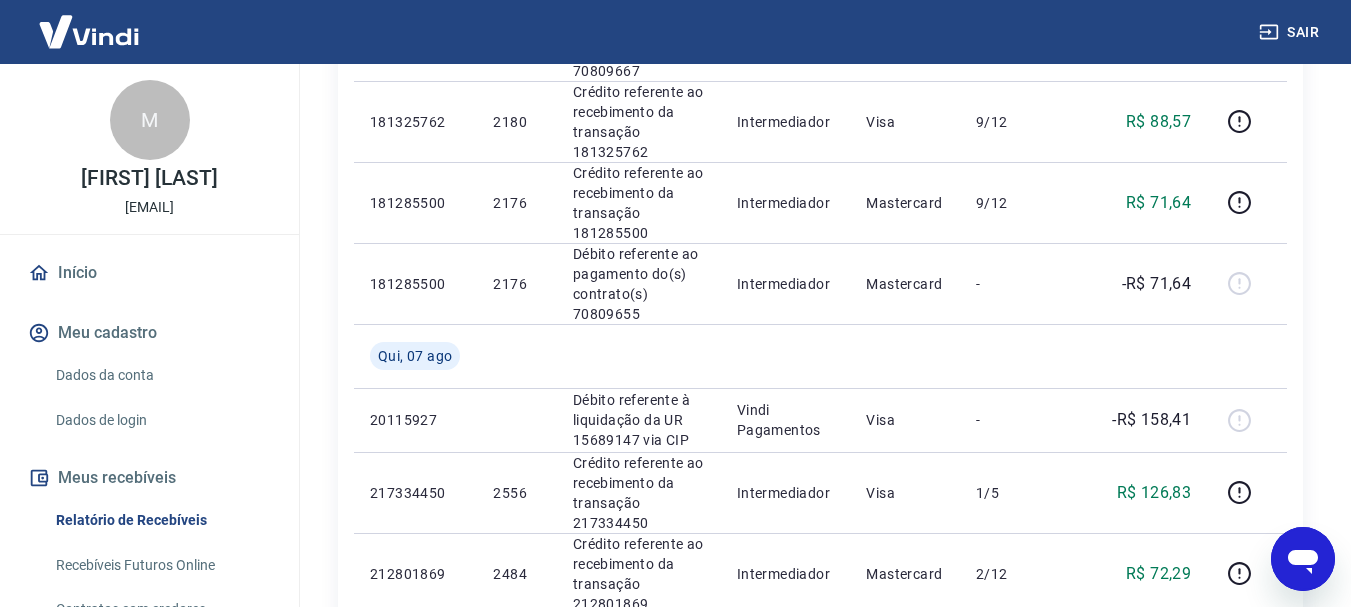 click on "2" at bounding box center (1062, 833) 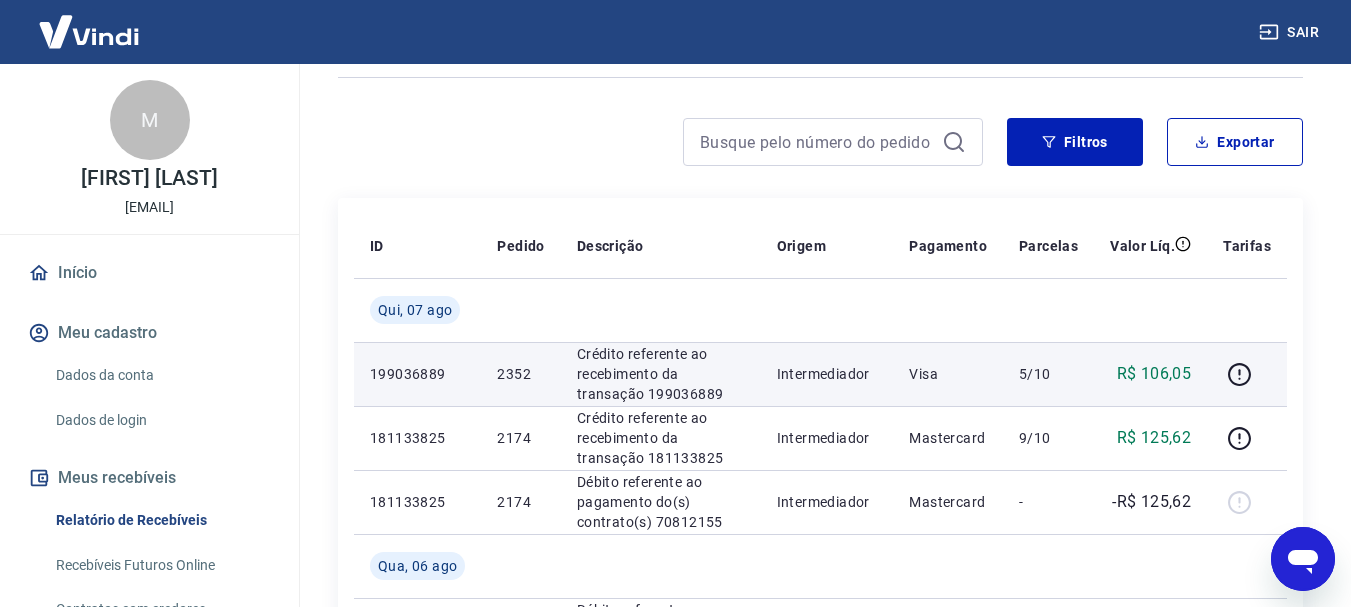 scroll, scrollTop: 133, scrollLeft: 0, axis: vertical 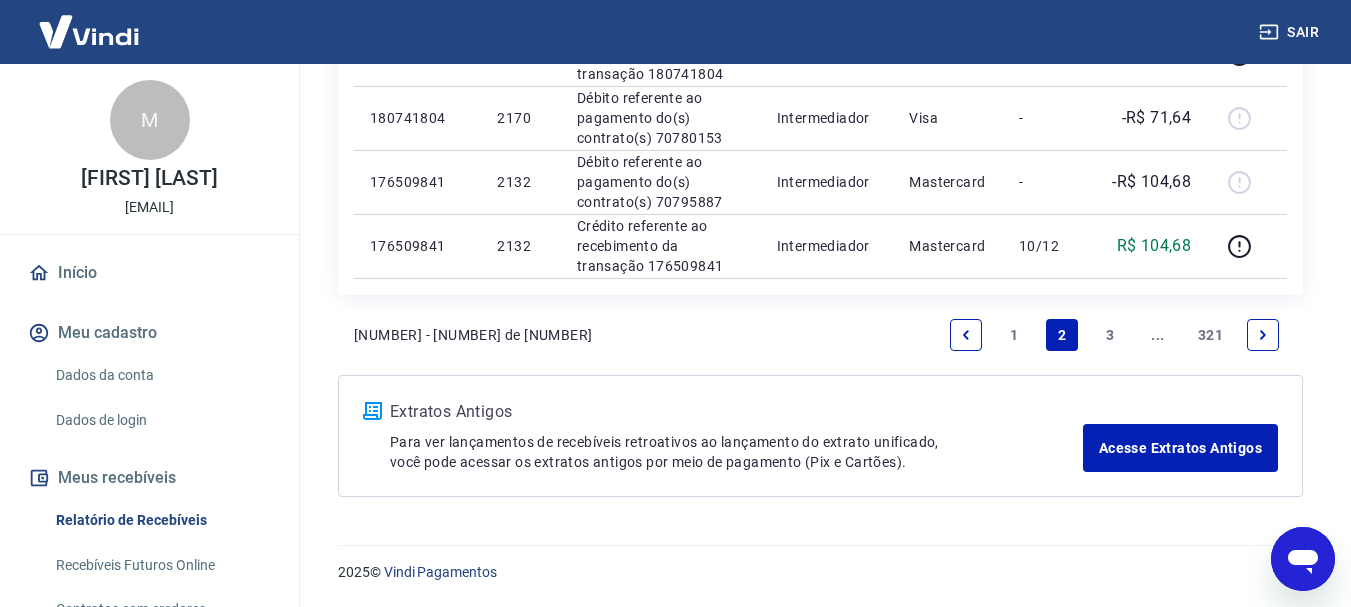 click on "1" at bounding box center (1014, 335) 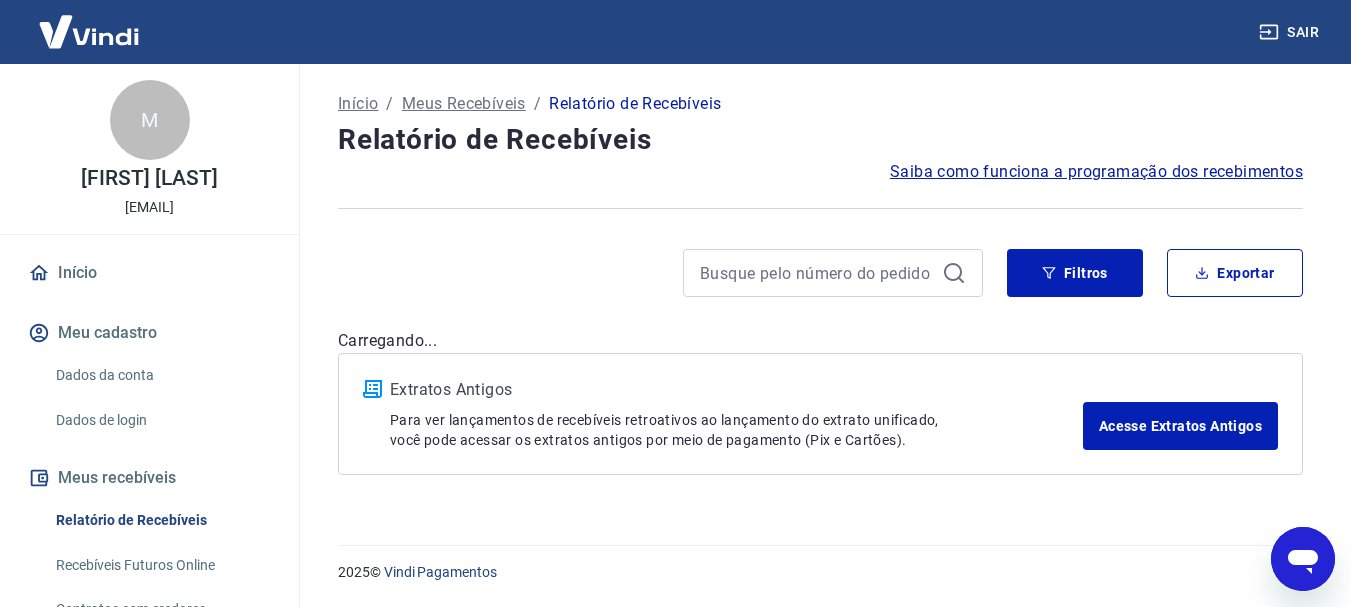 scroll, scrollTop: 0, scrollLeft: 0, axis: both 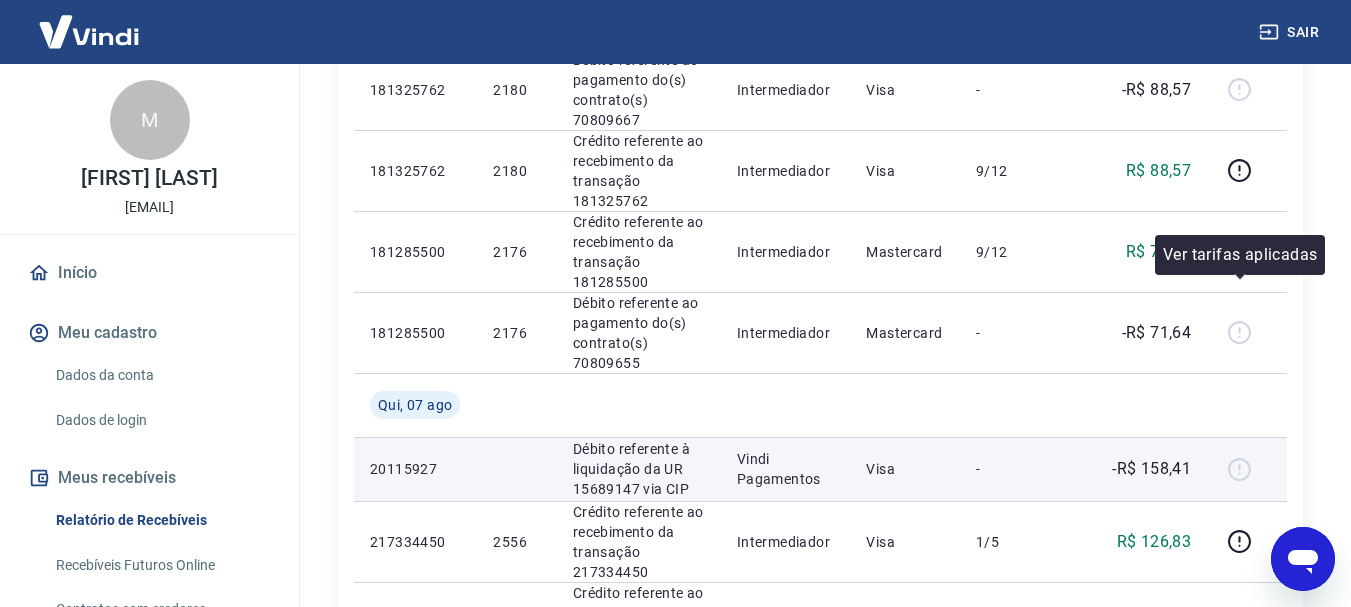 click at bounding box center [1247, 469] 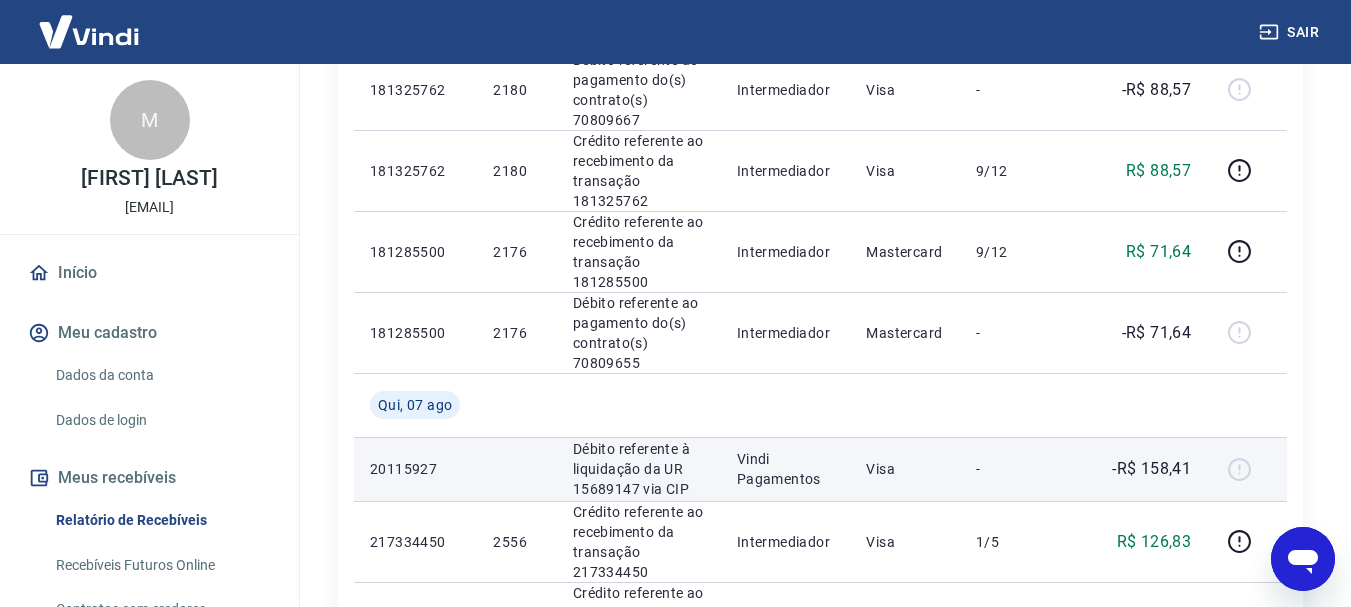 click at bounding box center [1247, 469] 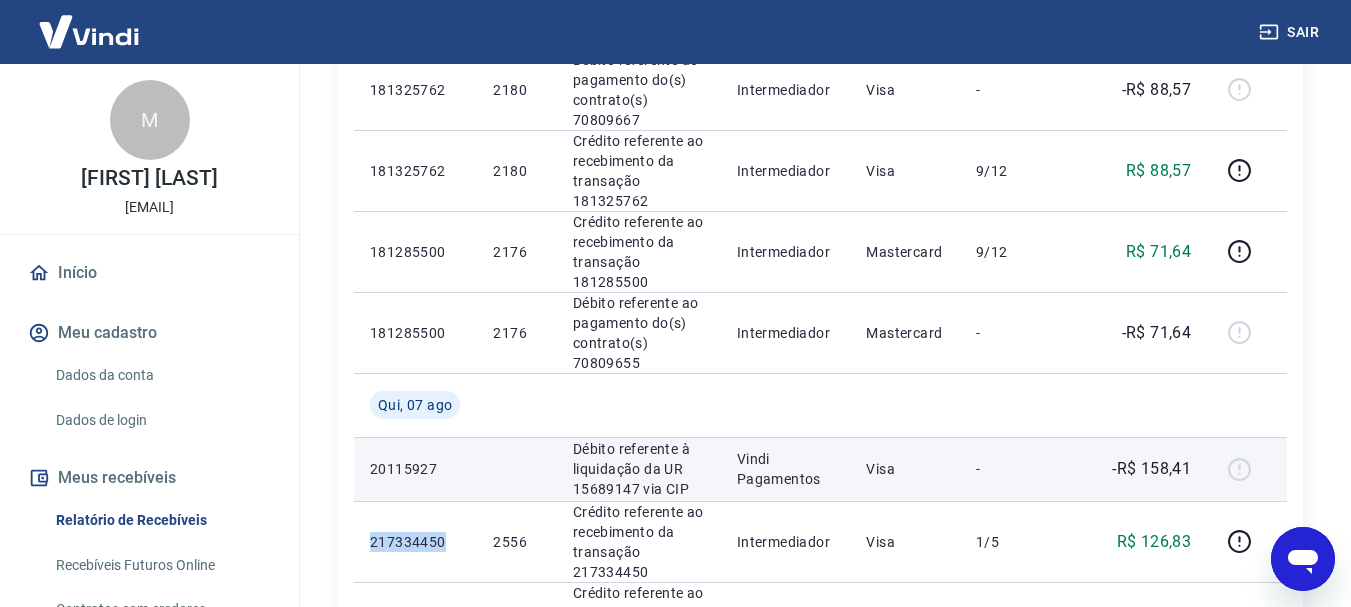 click at bounding box center (1247, 469) 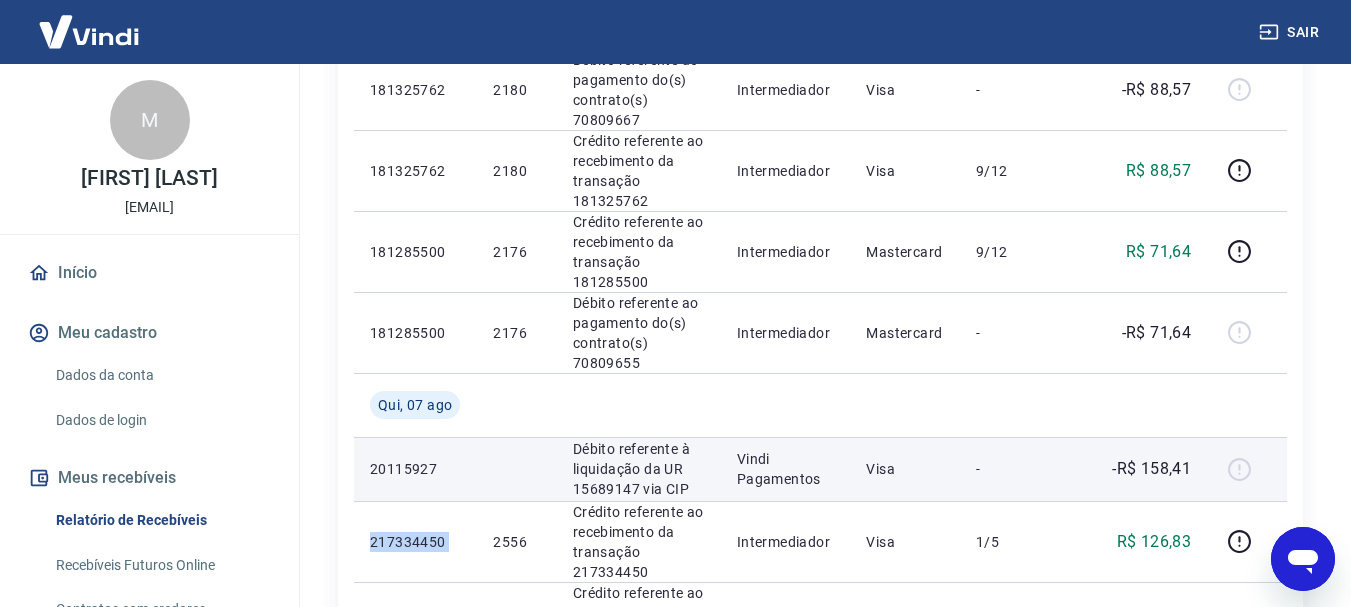 click at bounding box center (1247, 469) 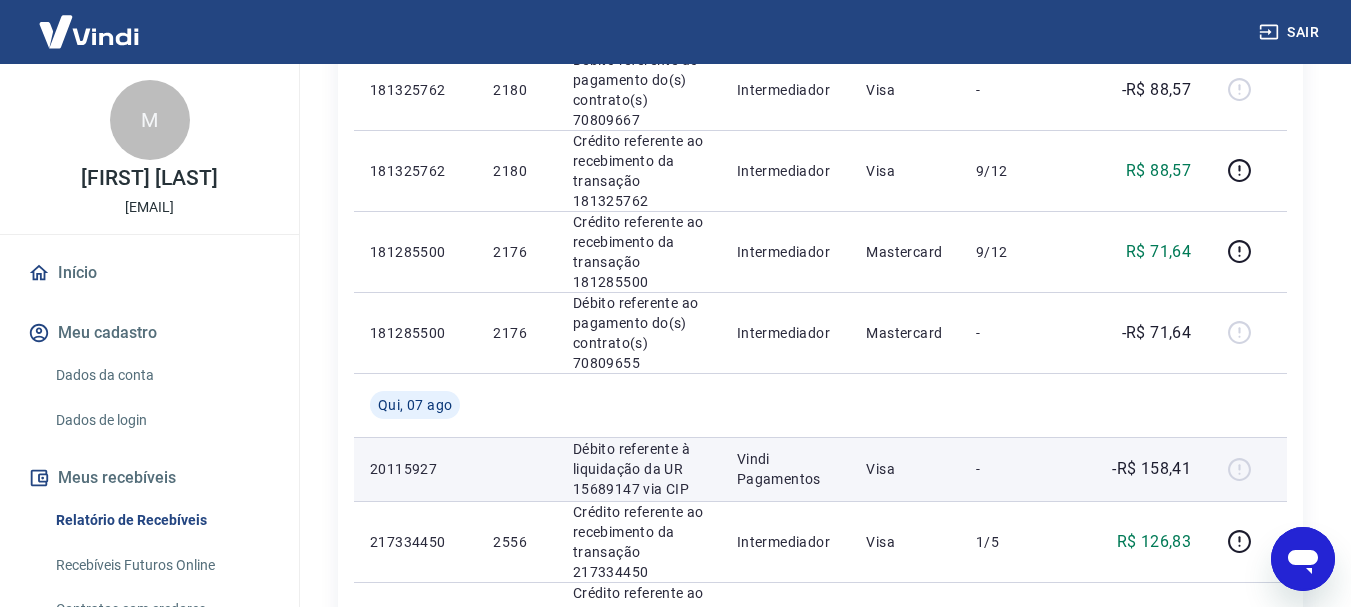 click on "-R$ 158,41" at bounding box center [1150, 469] 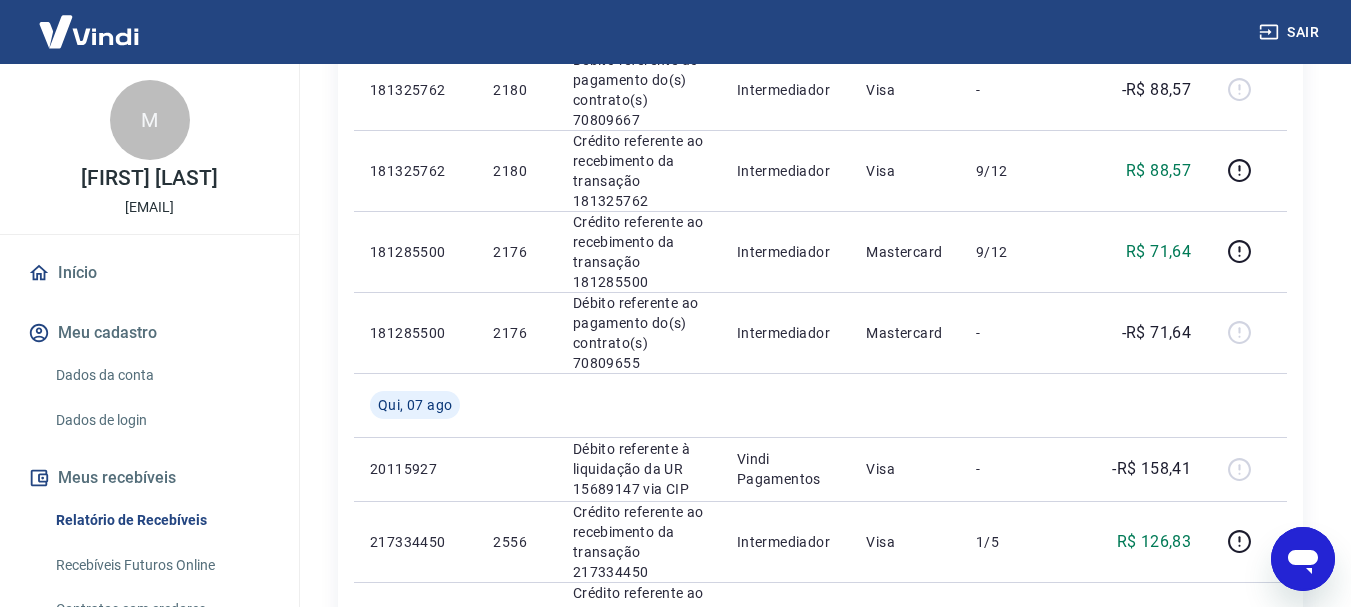 click on "3" at bounding box center (1110, 882) 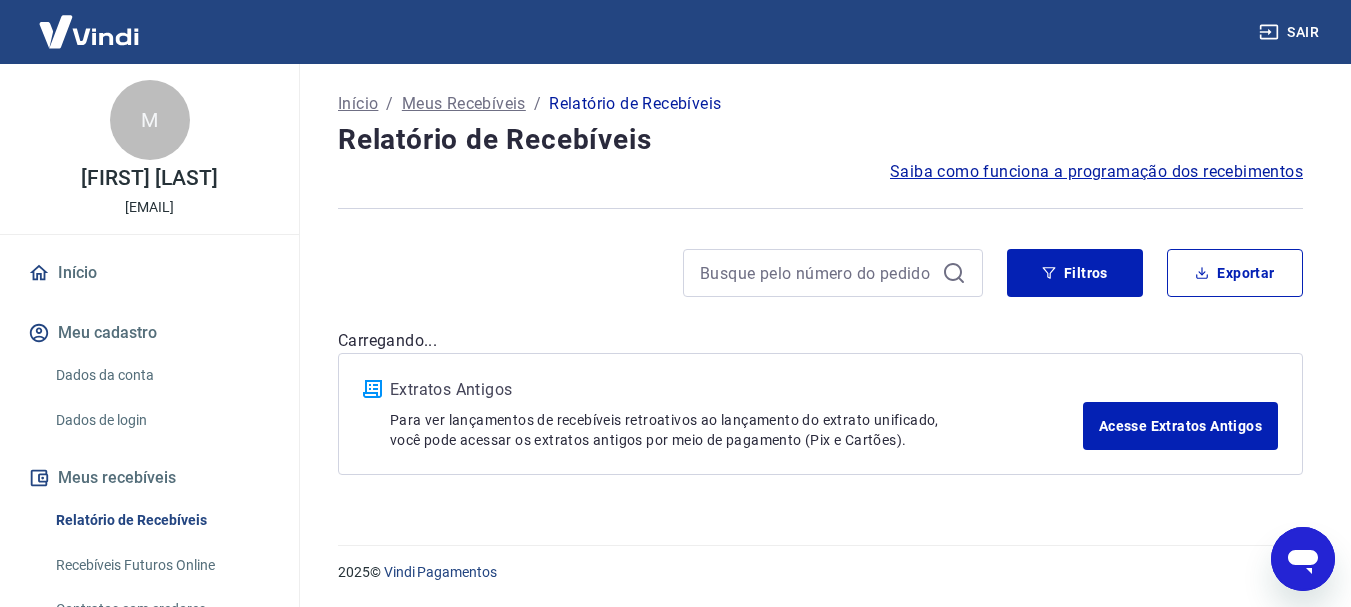 scroll, scrollTop: 0, scrollLeft: 0, axis: both 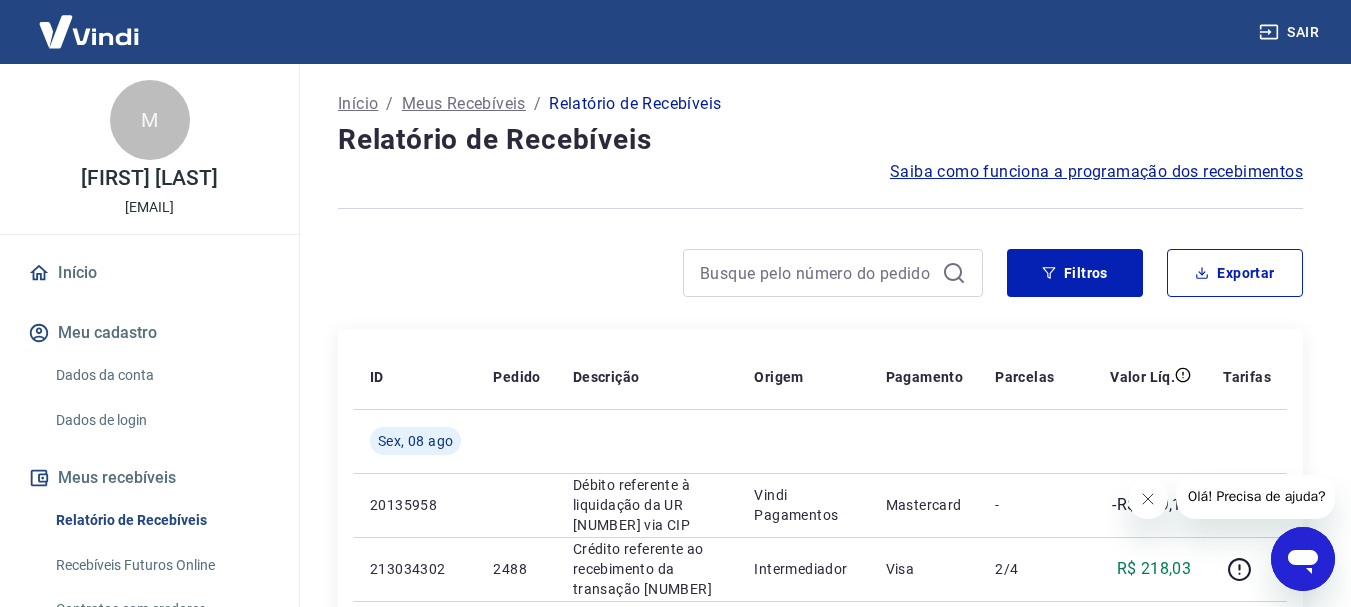 click at bounding box center (1147, 499) 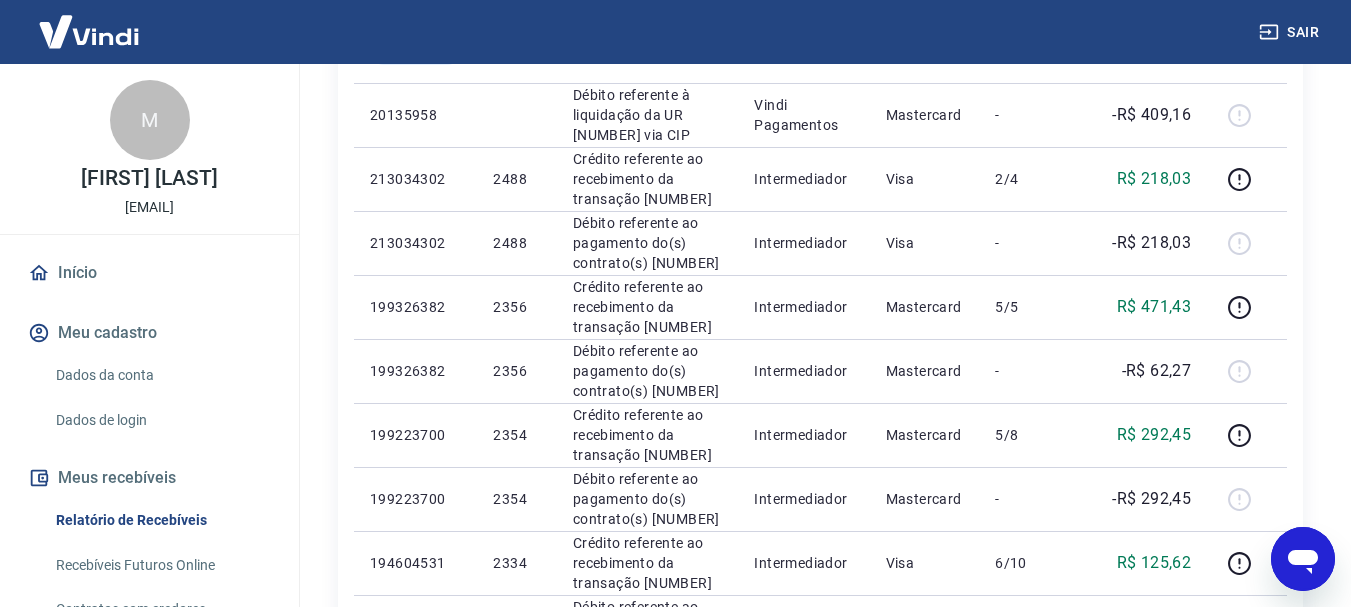 scroll, scrollTop: 800, scrollLeft: 0, axis: vertical 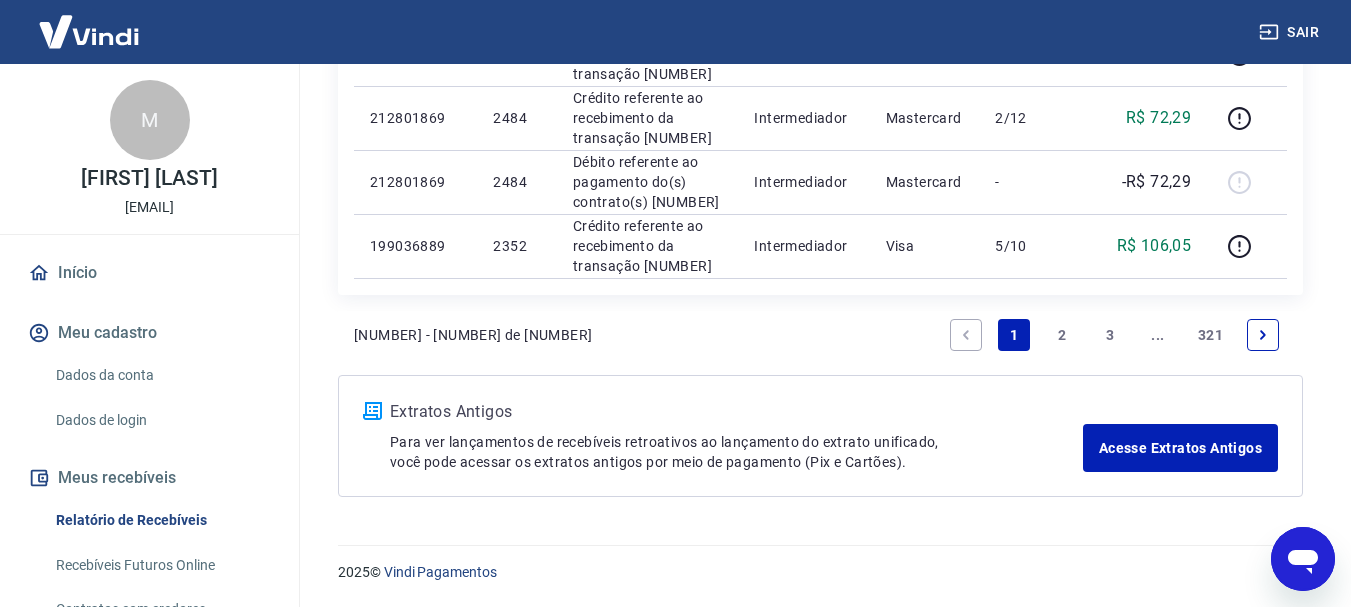 drag, startPoint x: 1361, startPoint y: 301, endPoint x: 24, endPoint y: 62, distance: 1358.1936 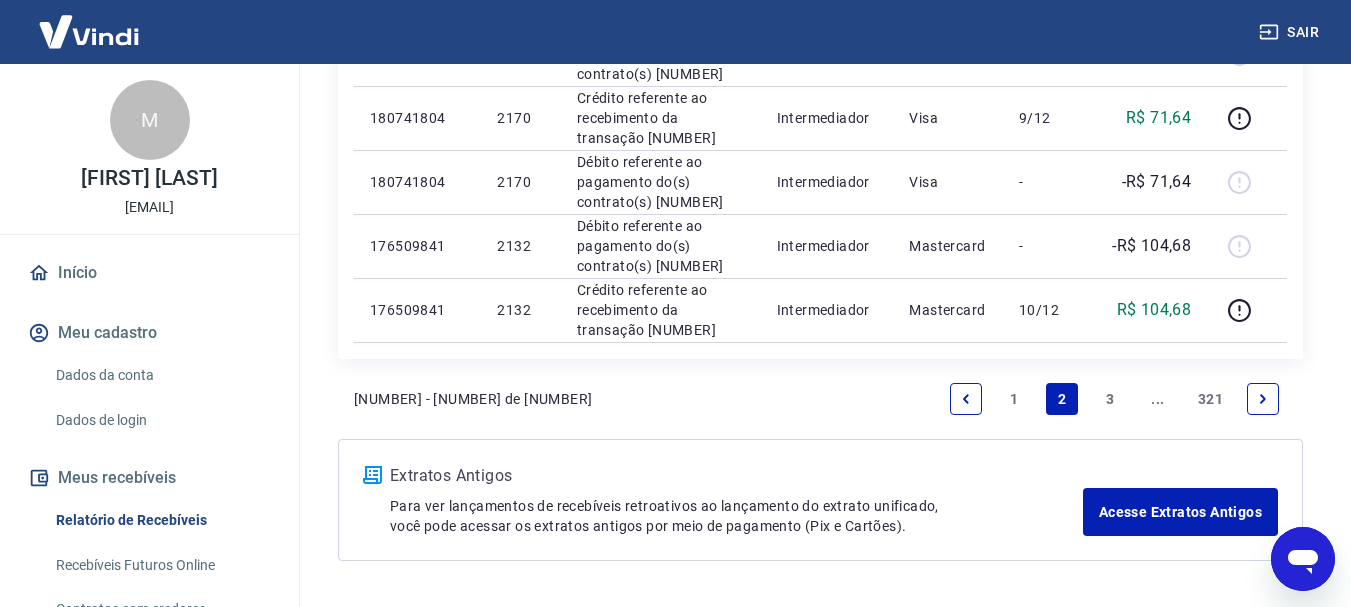 scroll, scrollTop: 0, scrollLeft: 0, axis: both 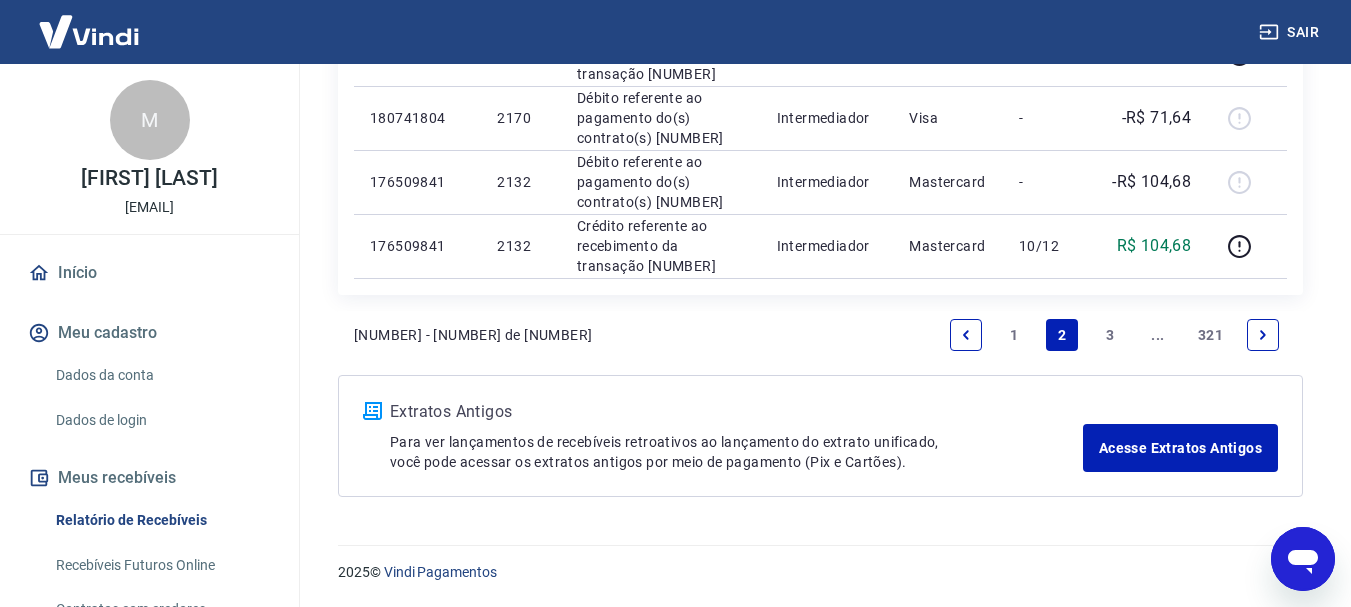 drag, startPoint x: 1365, startPoint y: 192, endPoint x: 20, endPoint y: 60, distance: 1351.4618 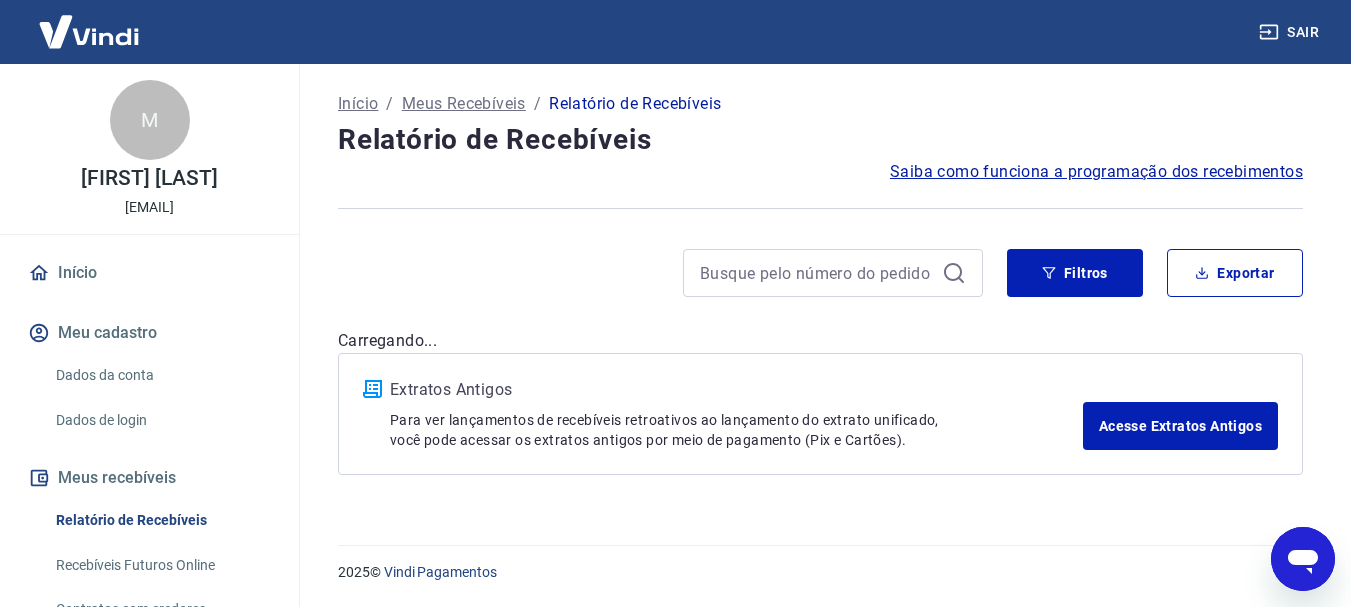 scroll, scrollTop: 0, scrollLeft: 0, axis: both 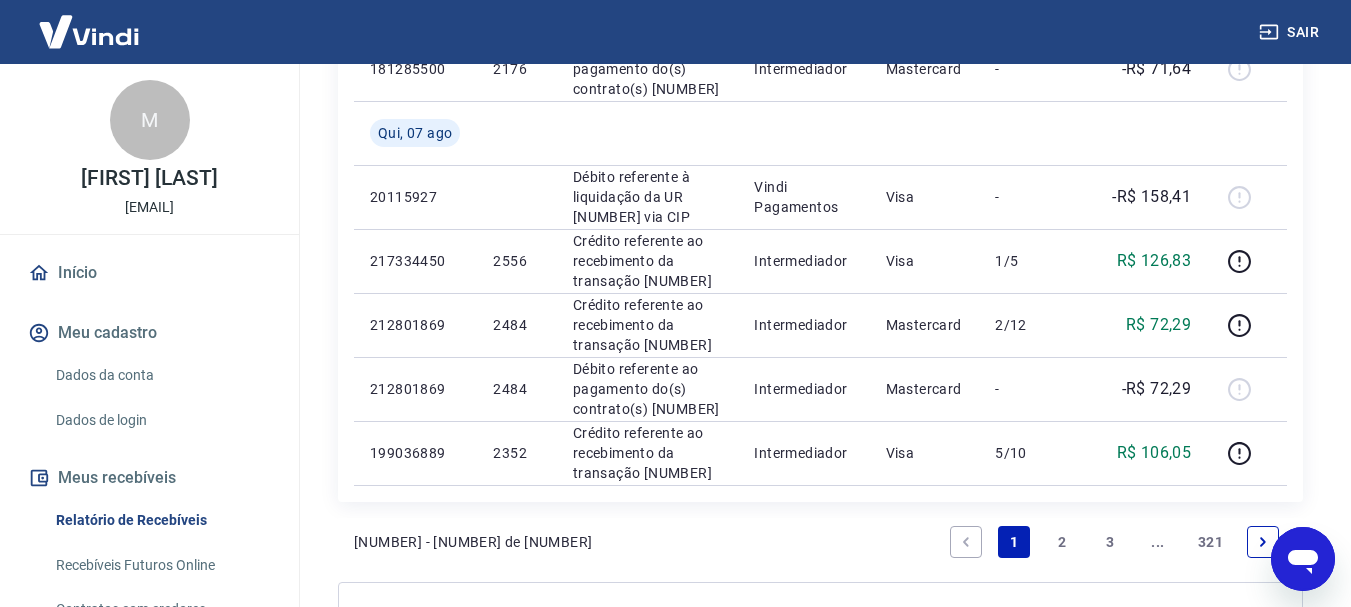 click on "2" at bounding box center (1062, 542) 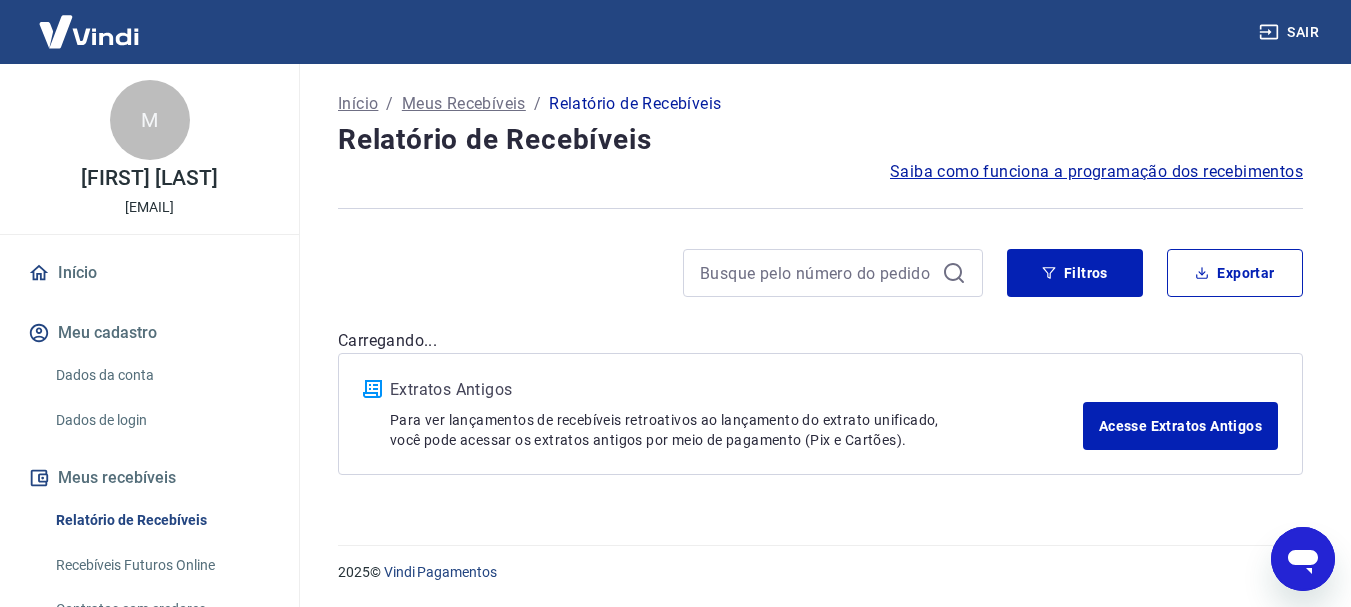 scroll, scrollTop: 0, scrollLeft: 0, axis: both 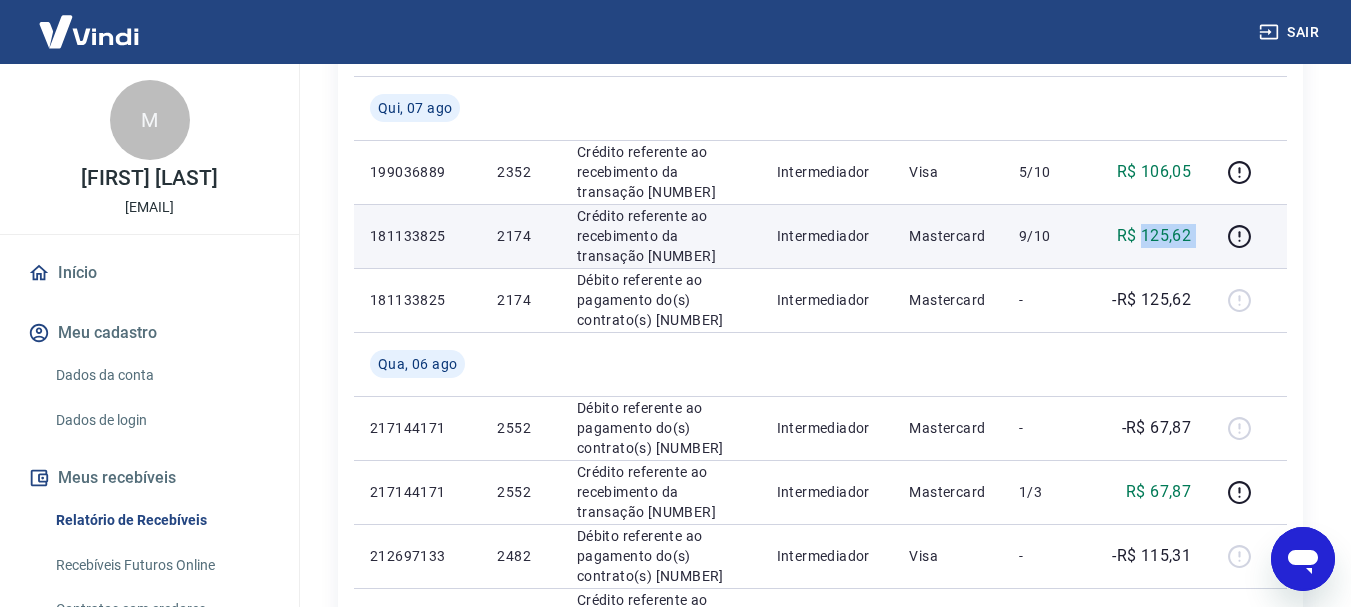 drag, startPoint x: 1146, startPoint y: 237, endPoint x: 1212, endPoint y: 244, distance: 66.37017 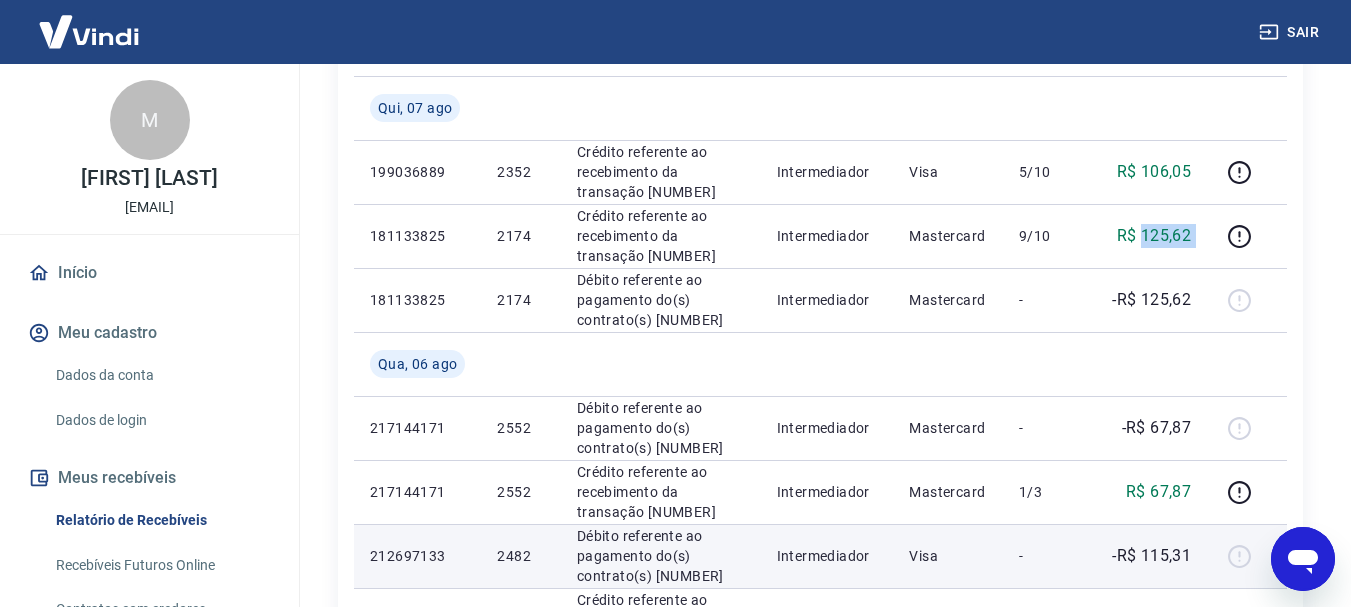 copy on "125,62" 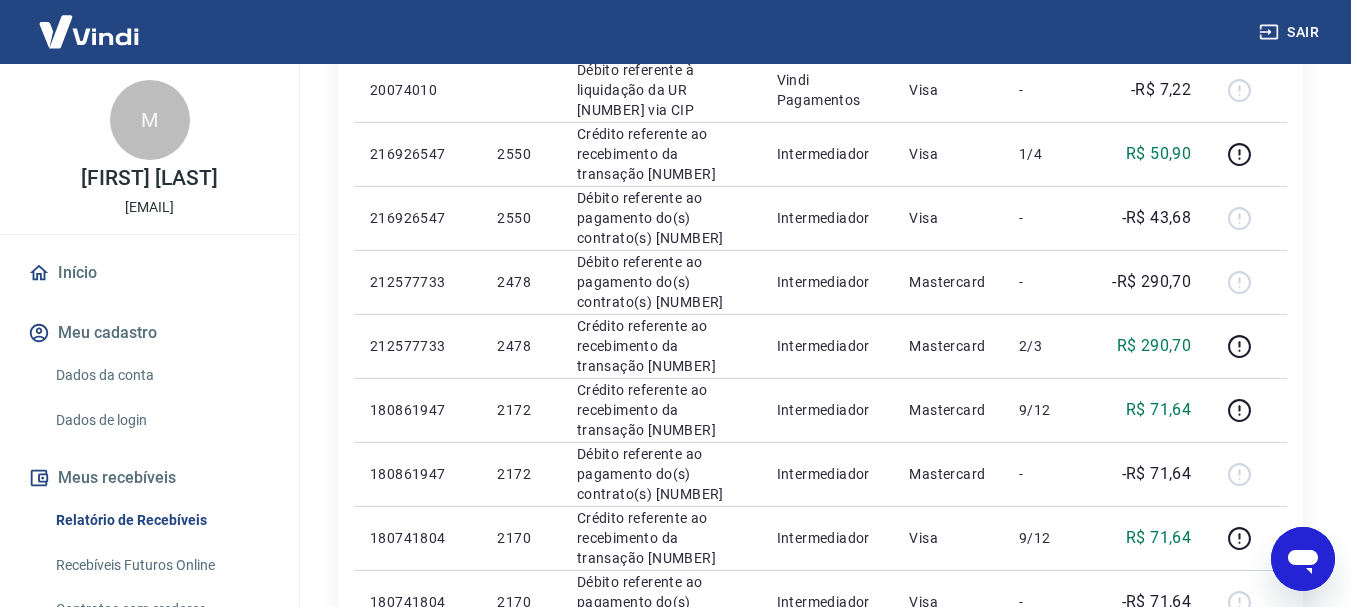 scroll, scrollTop: 1603, scrollLeft: 0, axis: vertical 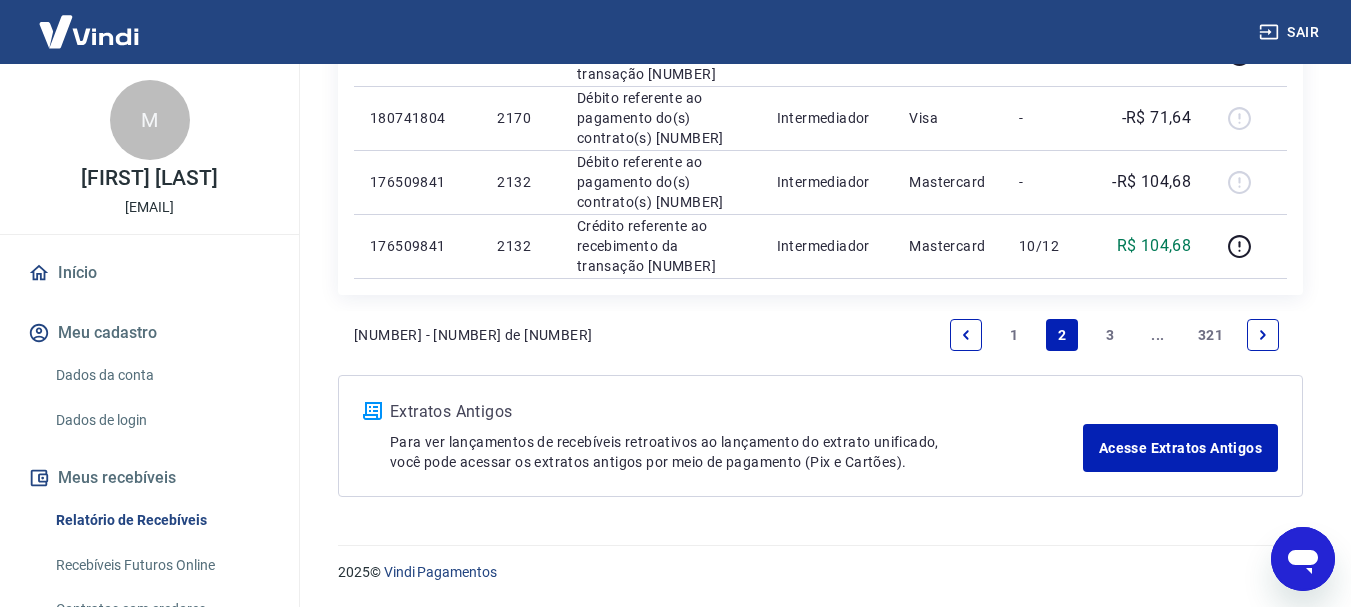 click on "1" at bounding box center [1014, 335] 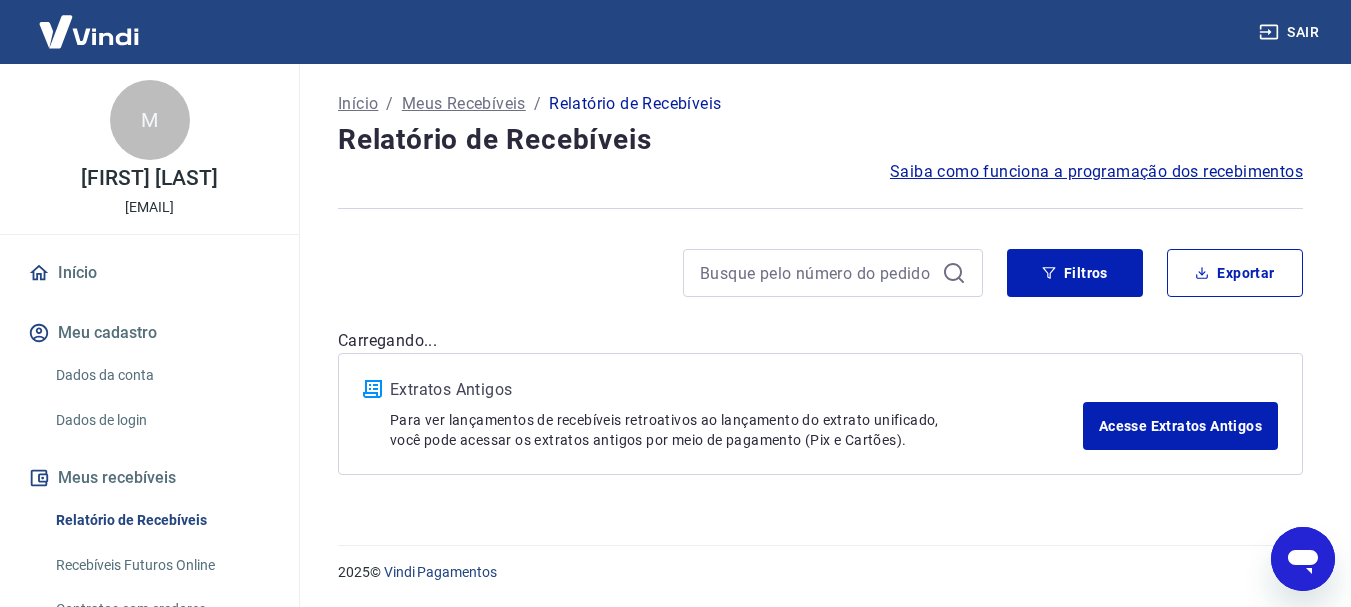 scroll, scrollTop: 0, scrollLeft: 0, axis: both 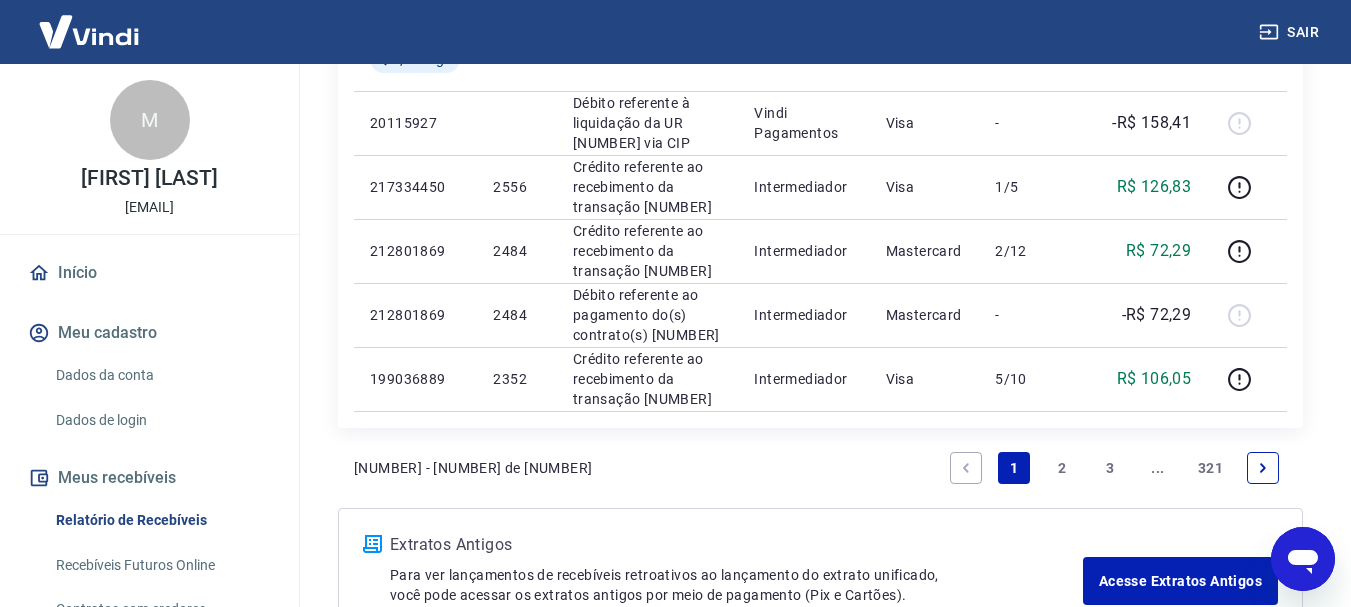 click on "2" at bounding box center (1062, 468) 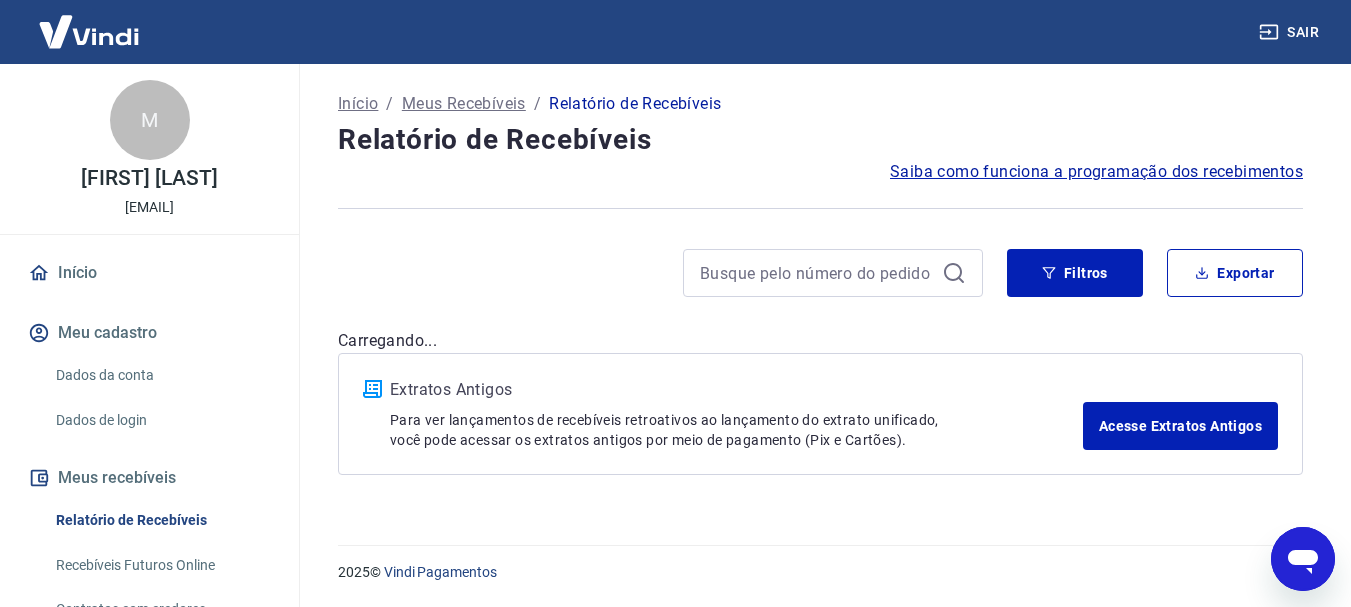 scroll, scrollTop: 0, scrollLeft: 0, axis: both 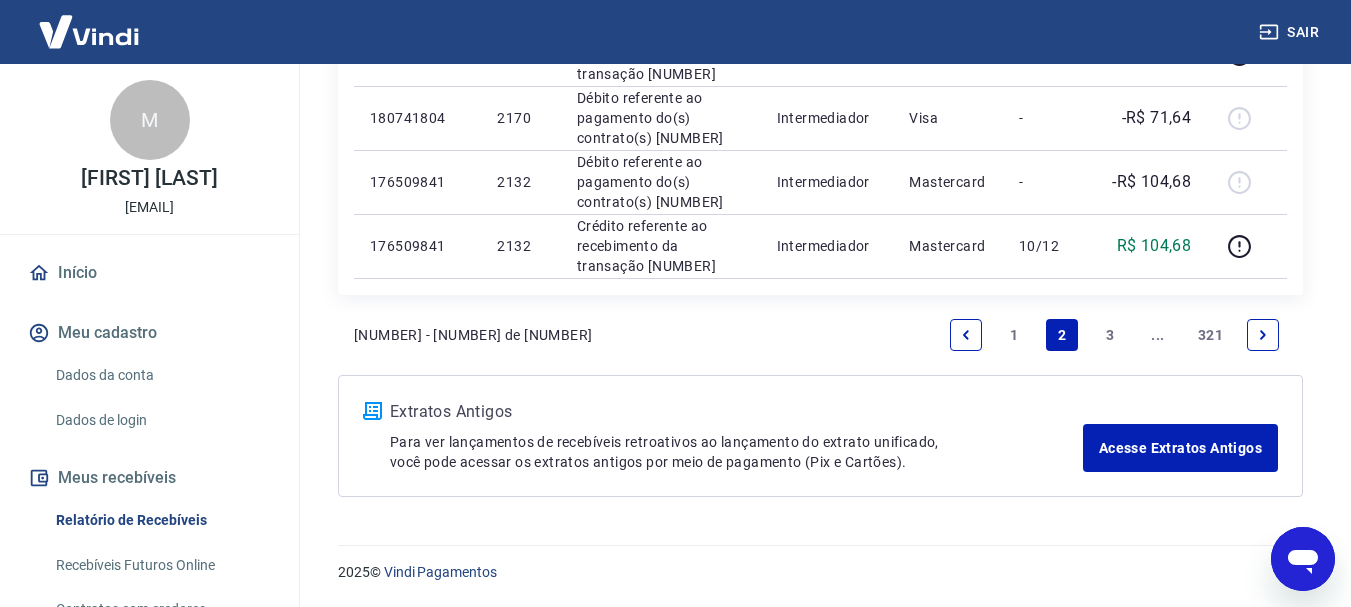 click on "1" at bounding box center [1014, 335] 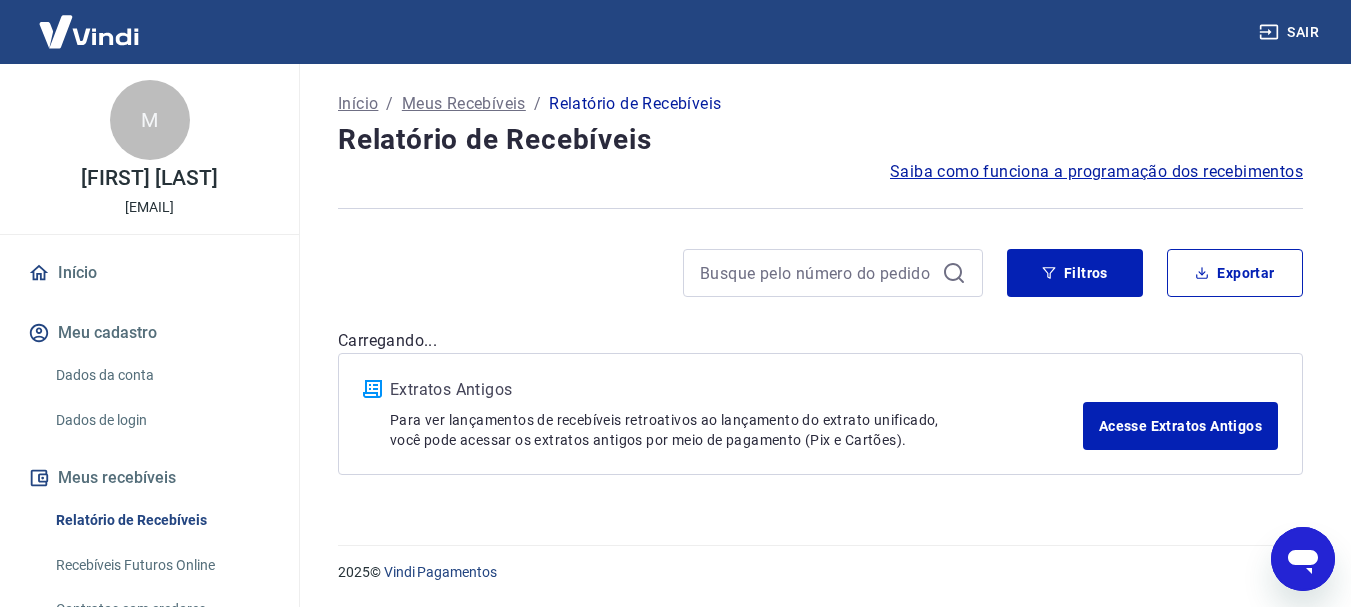 scroll, scrollTop: 0, scrollLeft: 0, axis: both 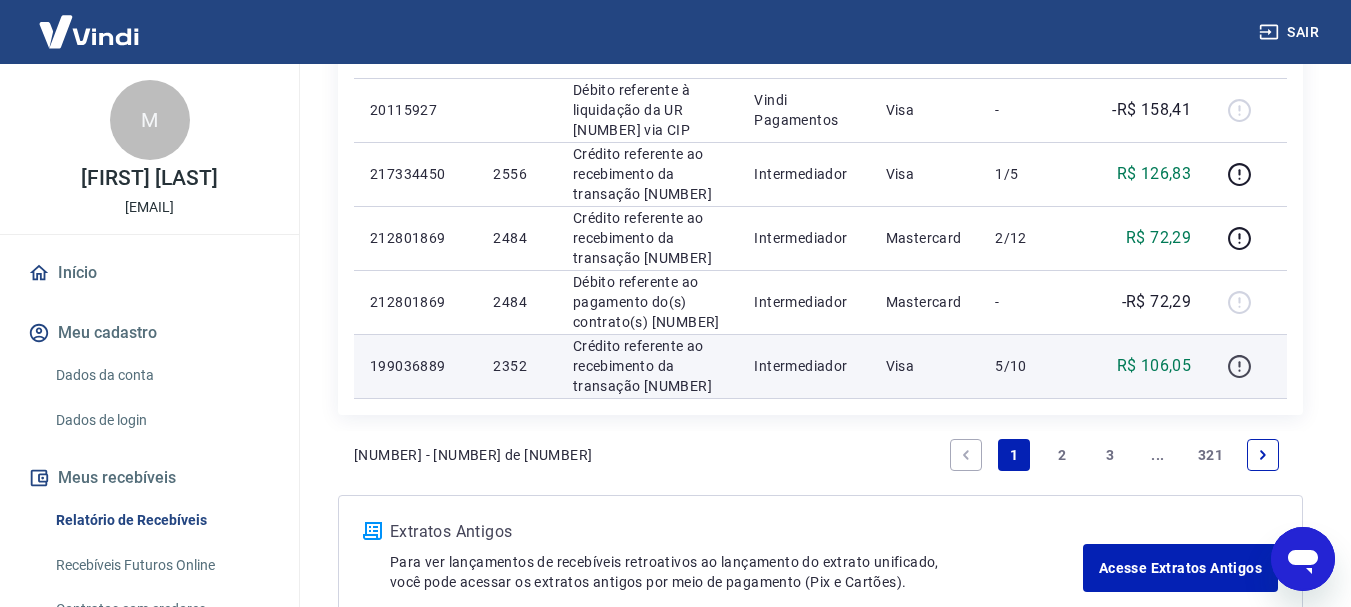 click 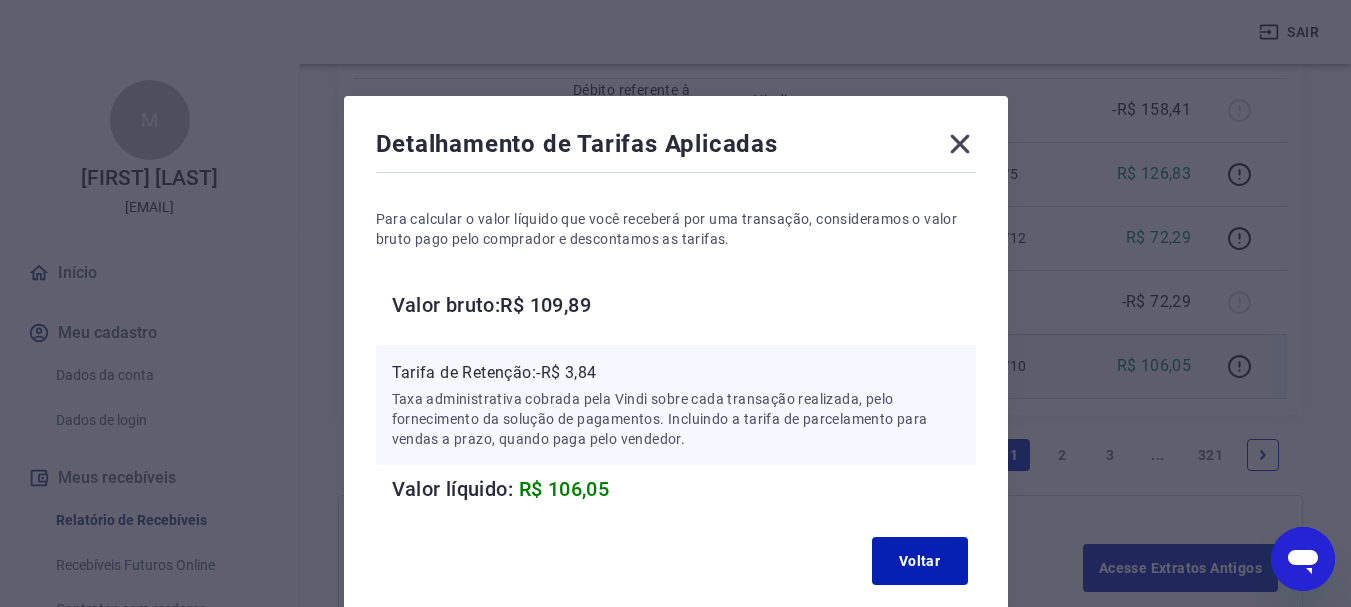 click 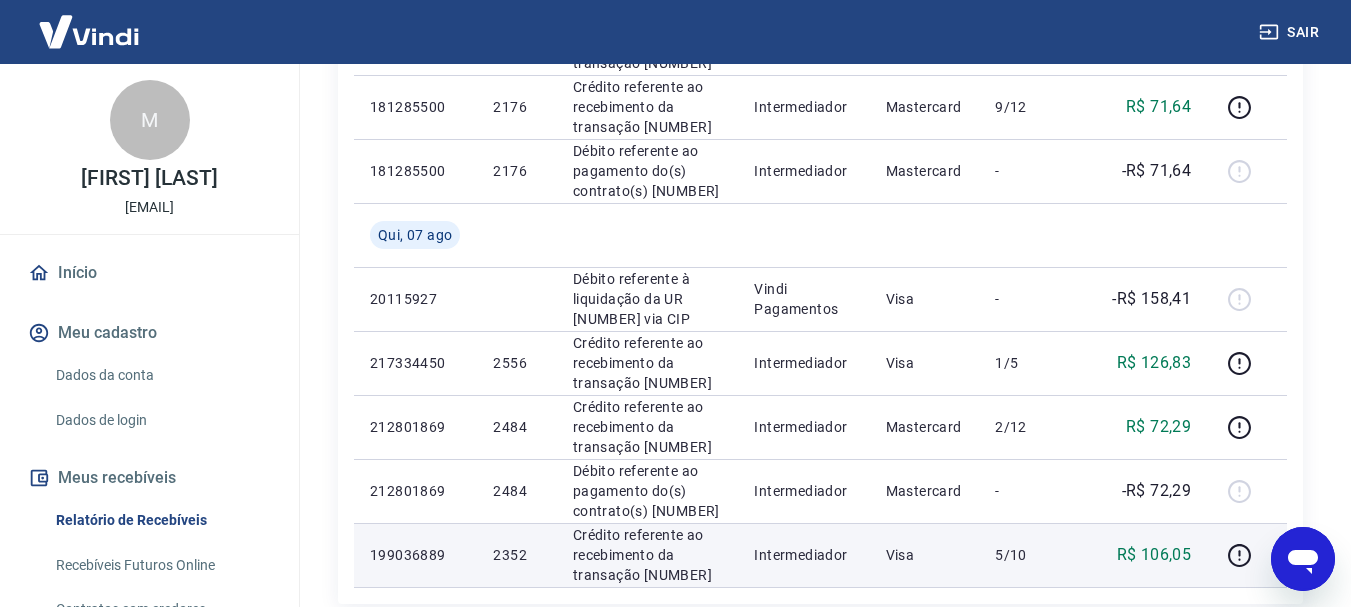 scroll, scrollTop: 1261, scrollLeft: 0, axis: vertical 